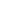 scroll, scrollTop: 0, scrollLeft: 0, axis: both 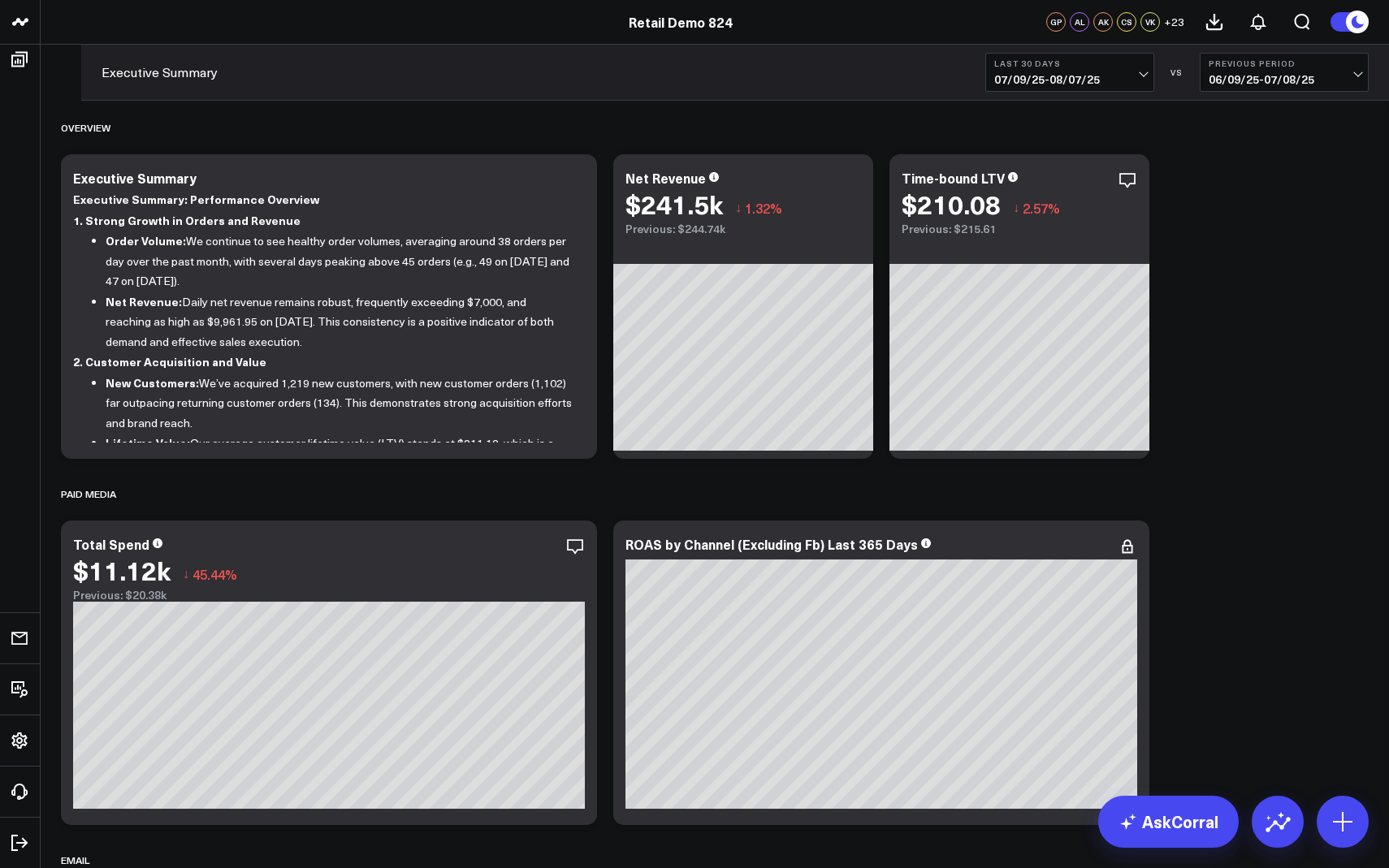 click on "07/09/25  -  08/07/25" at bounding box center [1070, 80] 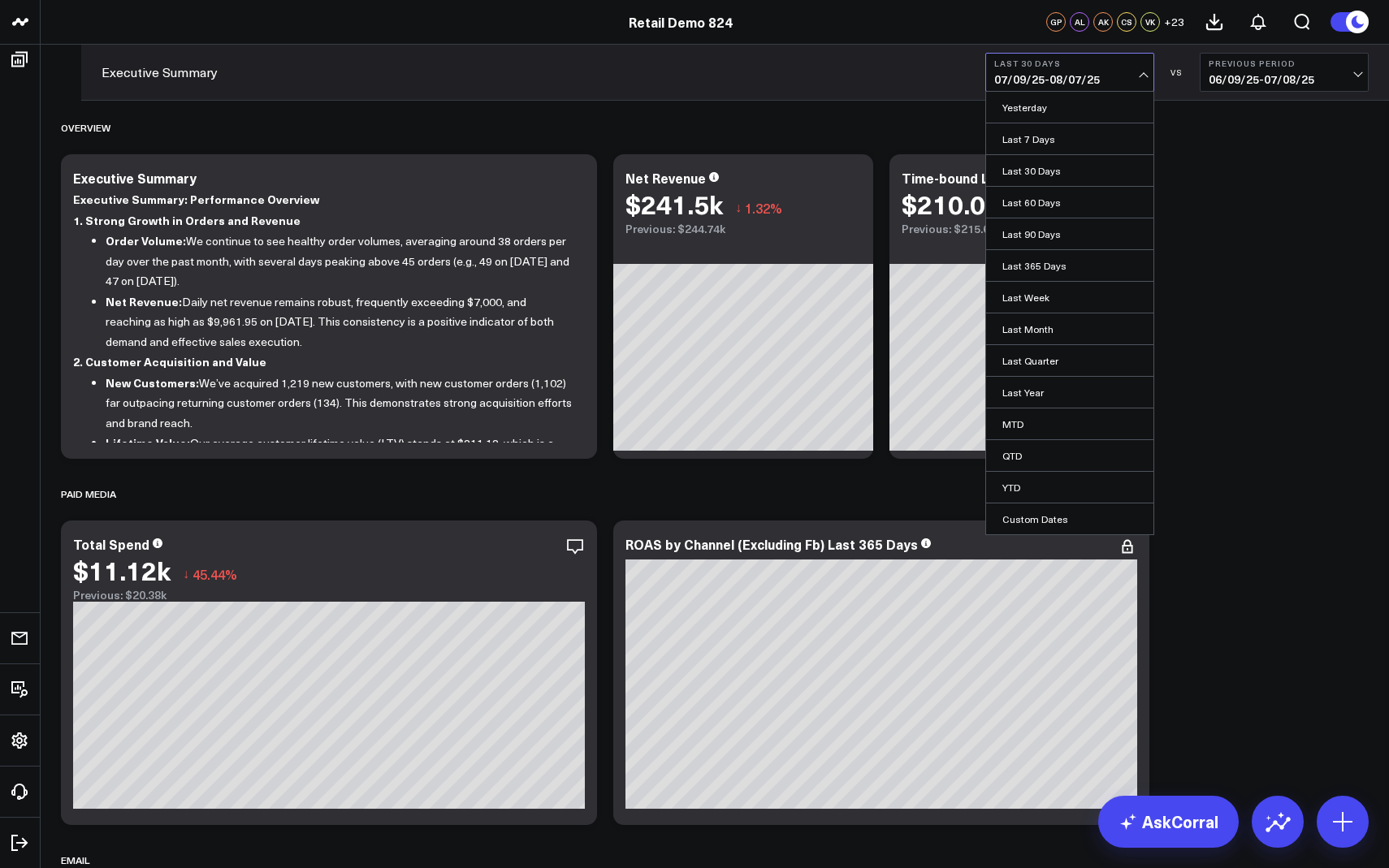 click on "07/09/25  -  08/07/25" at bounding box center [1070, 80] 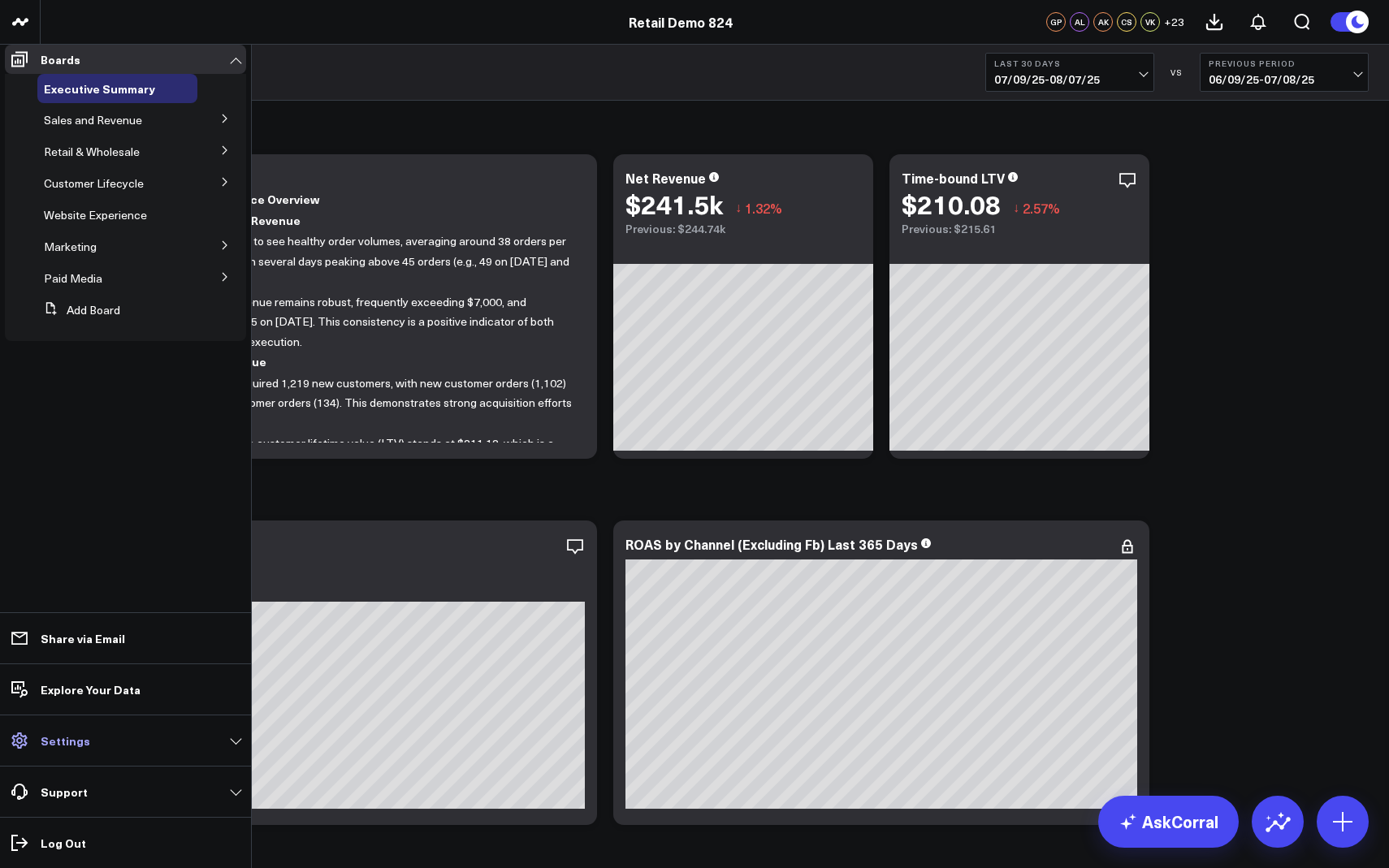 click 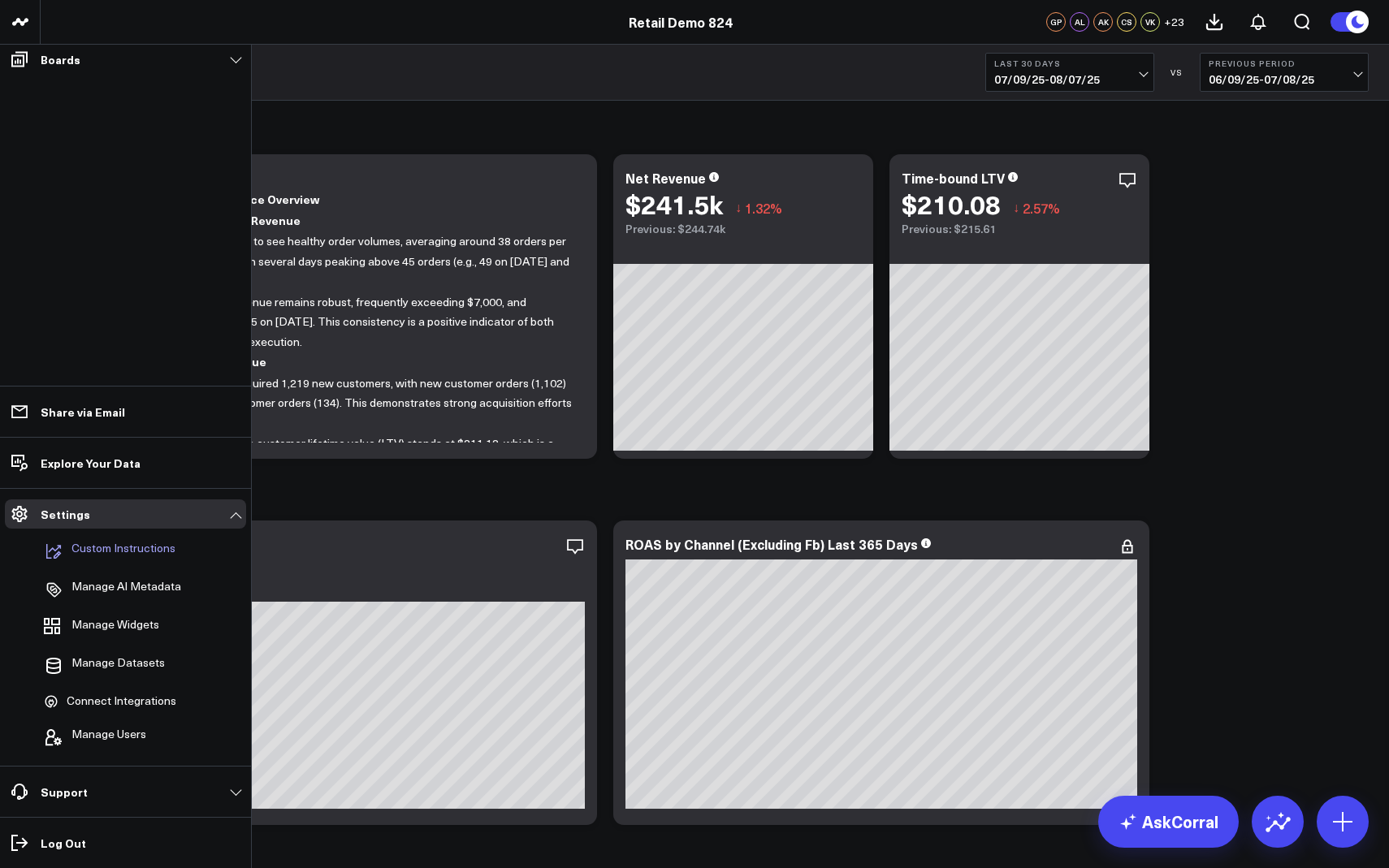 click on "Custom Instructions" at bounding box center [123, 551] 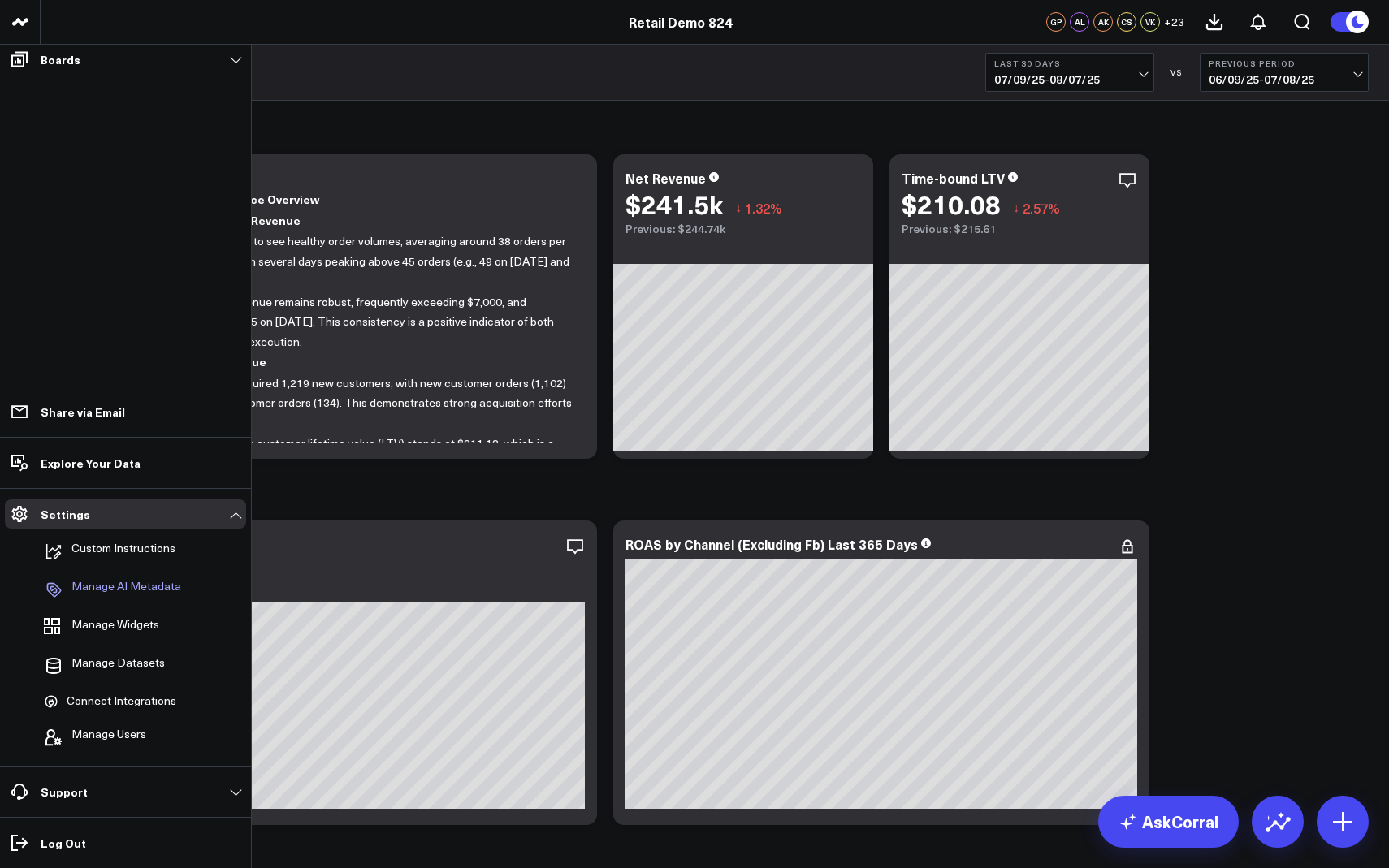 click on "Manage AI Metadata" at bounding box center (117, 589) 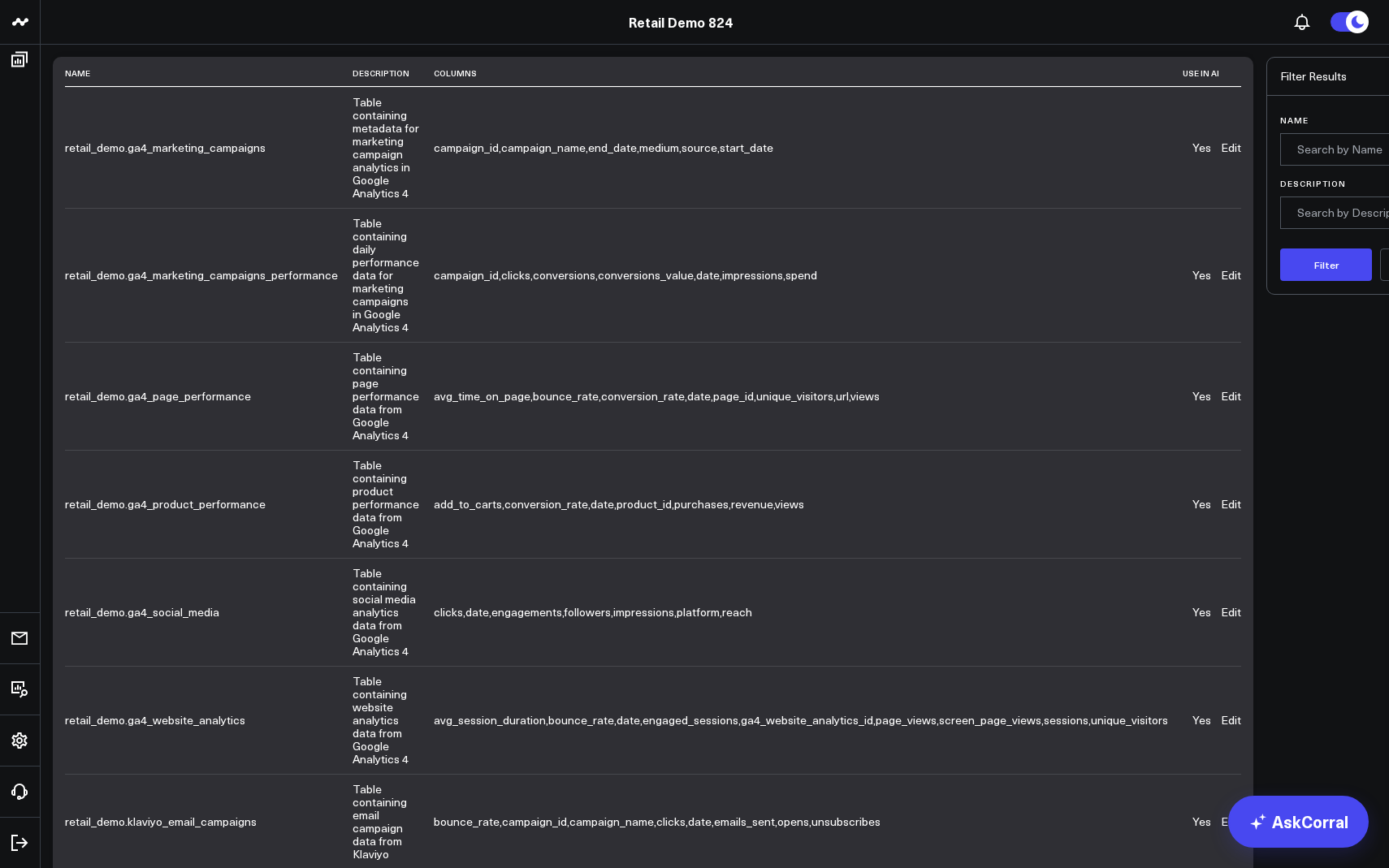 scroll, scrollTop: 0, scrollLeft: 0, axis: both 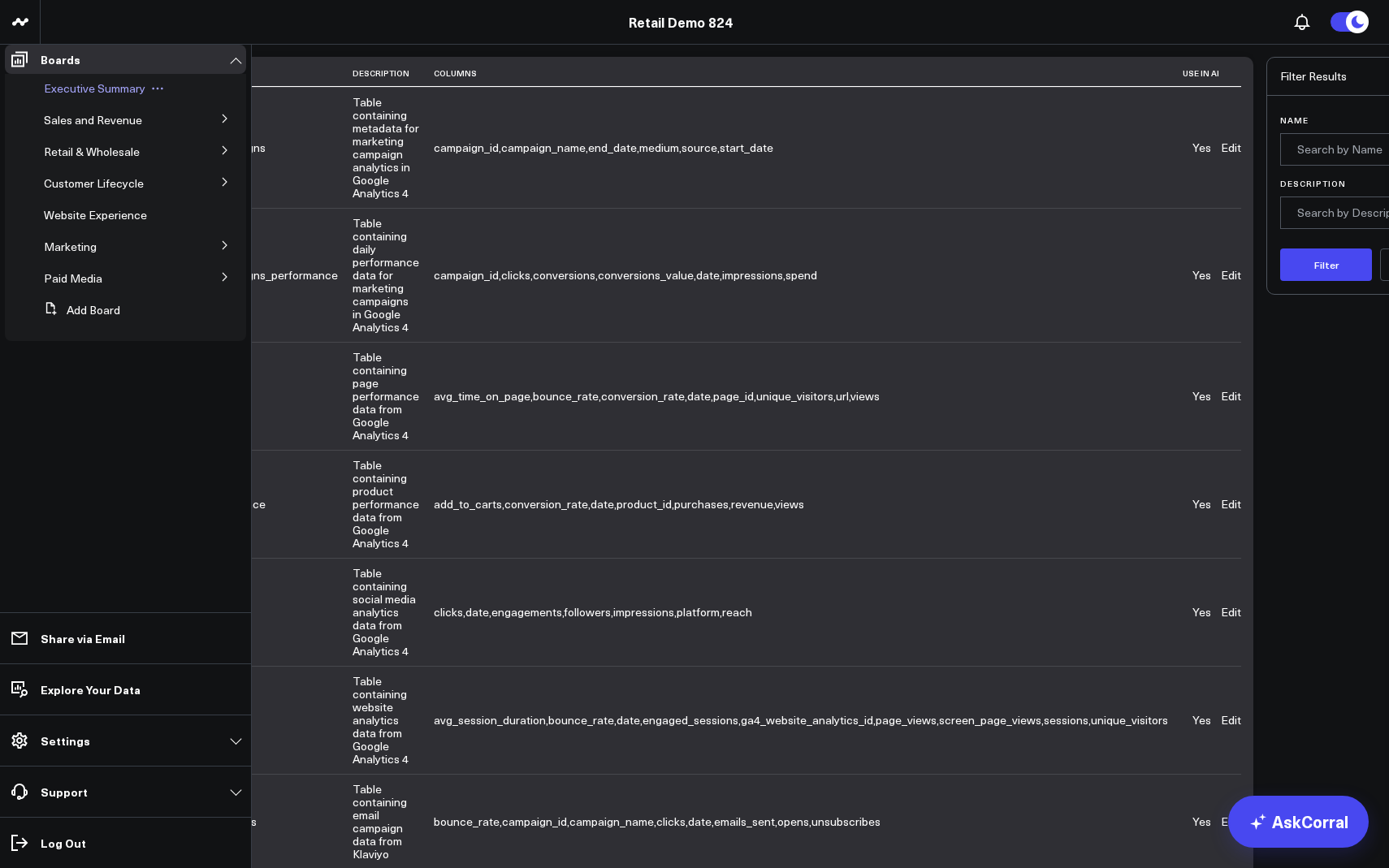 click on "Executive Summary" at bounding box center [94, 88] 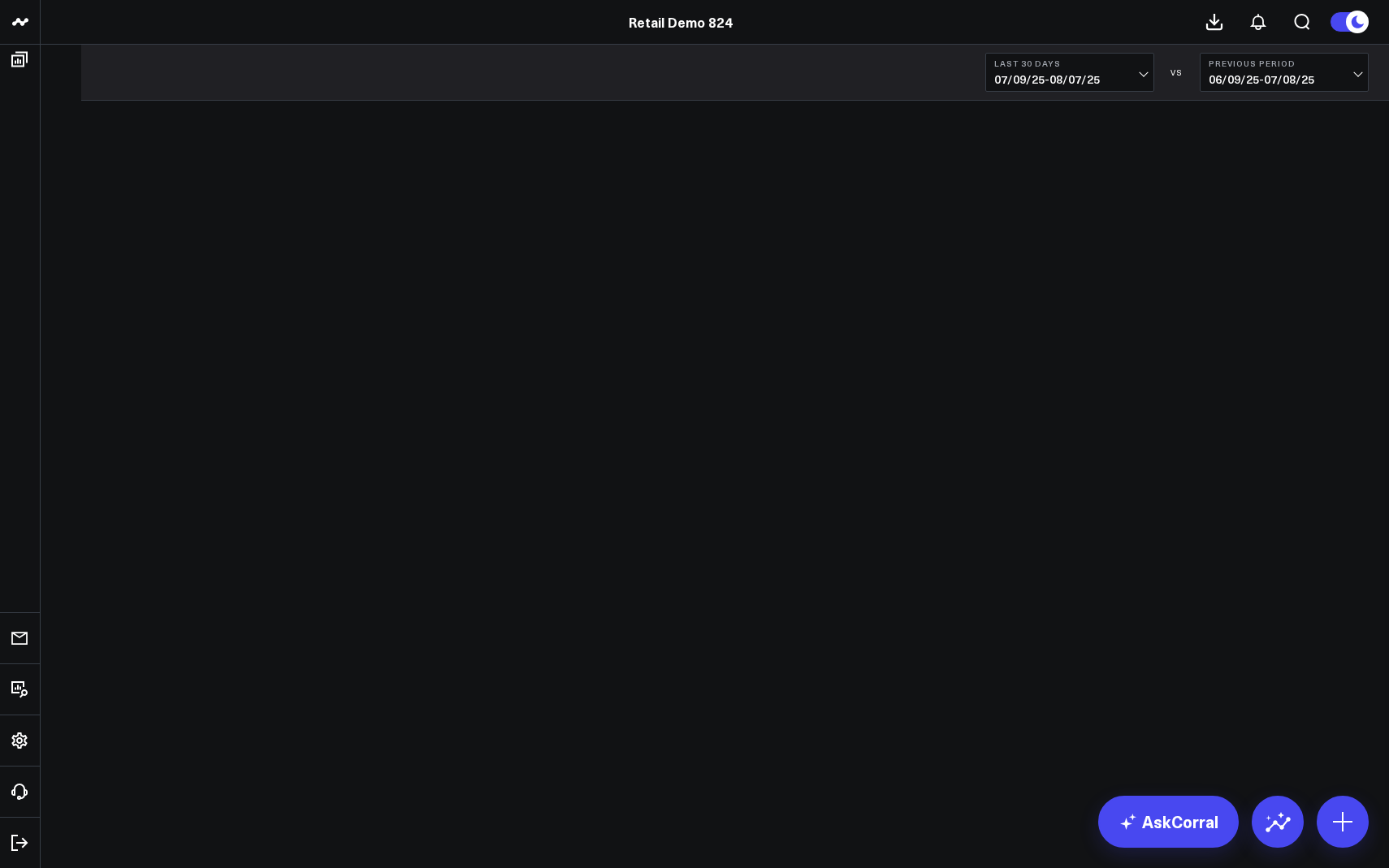 scroll, scrollTop: 0, scrollLeft: 0, axis: both 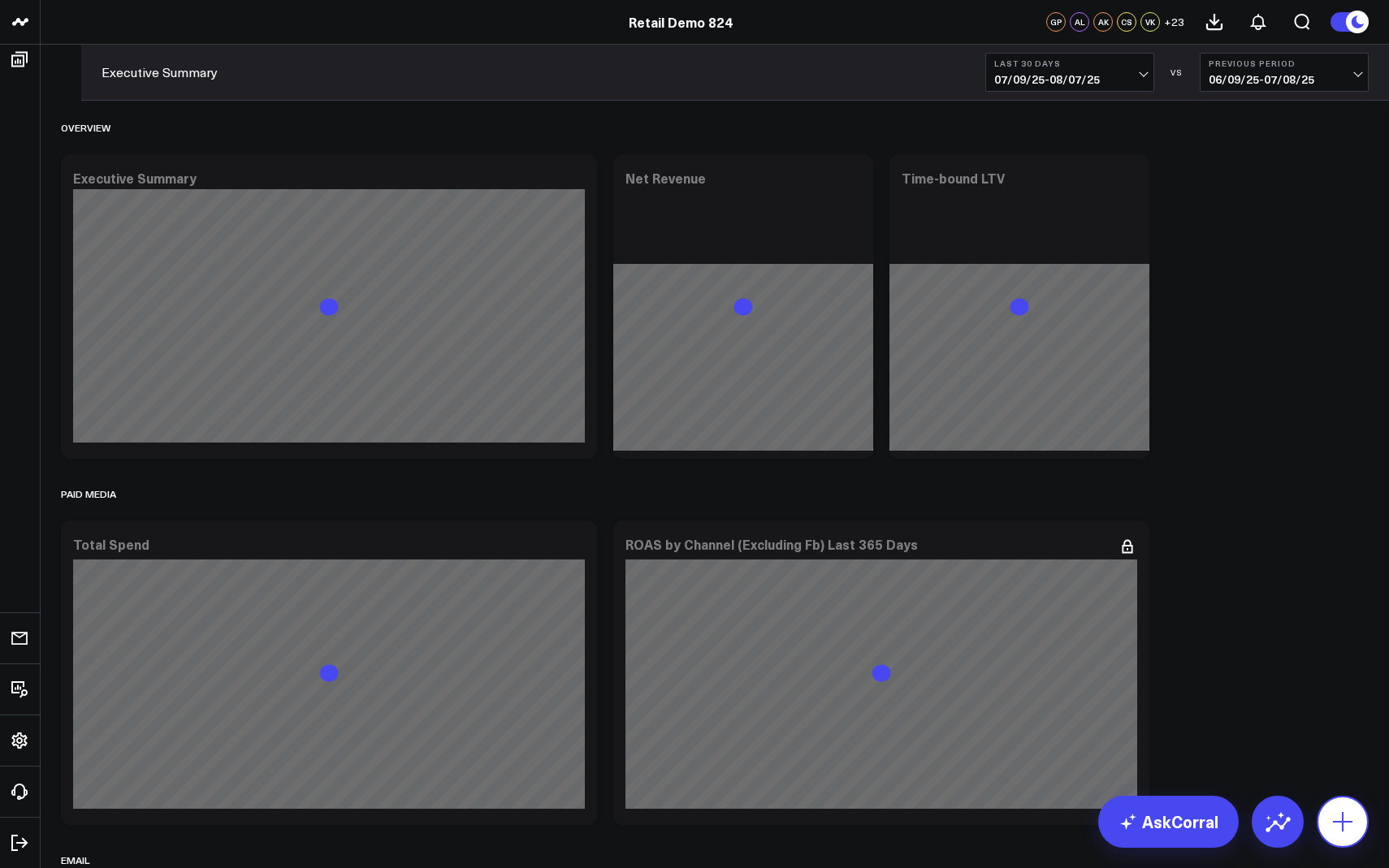 click at bounding box center (1343, 822) 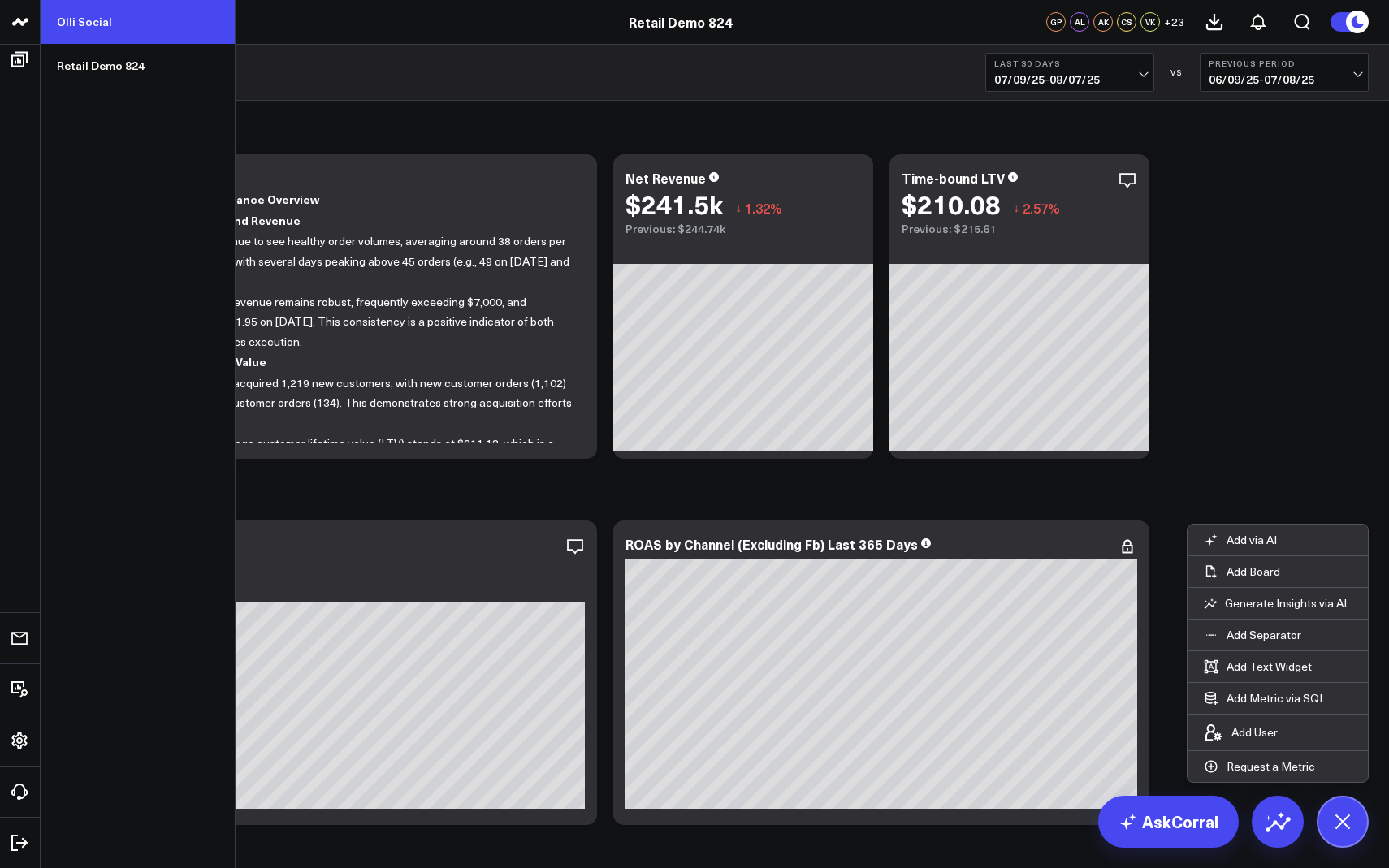 click on "Olli Social" at bounding box center [137, 22] 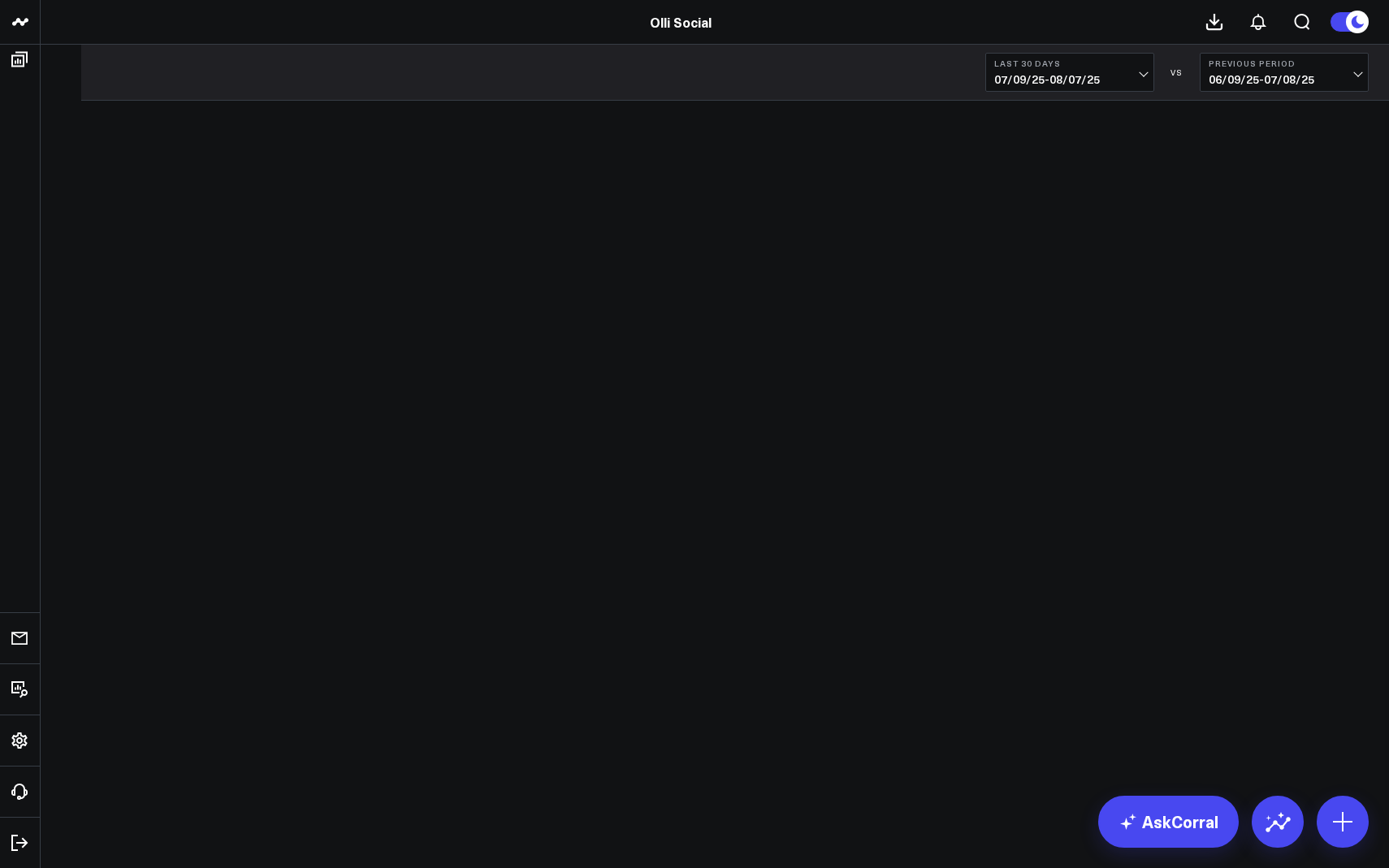 scroll, scrollTop: 0, scrollLeft: 0, axis: both 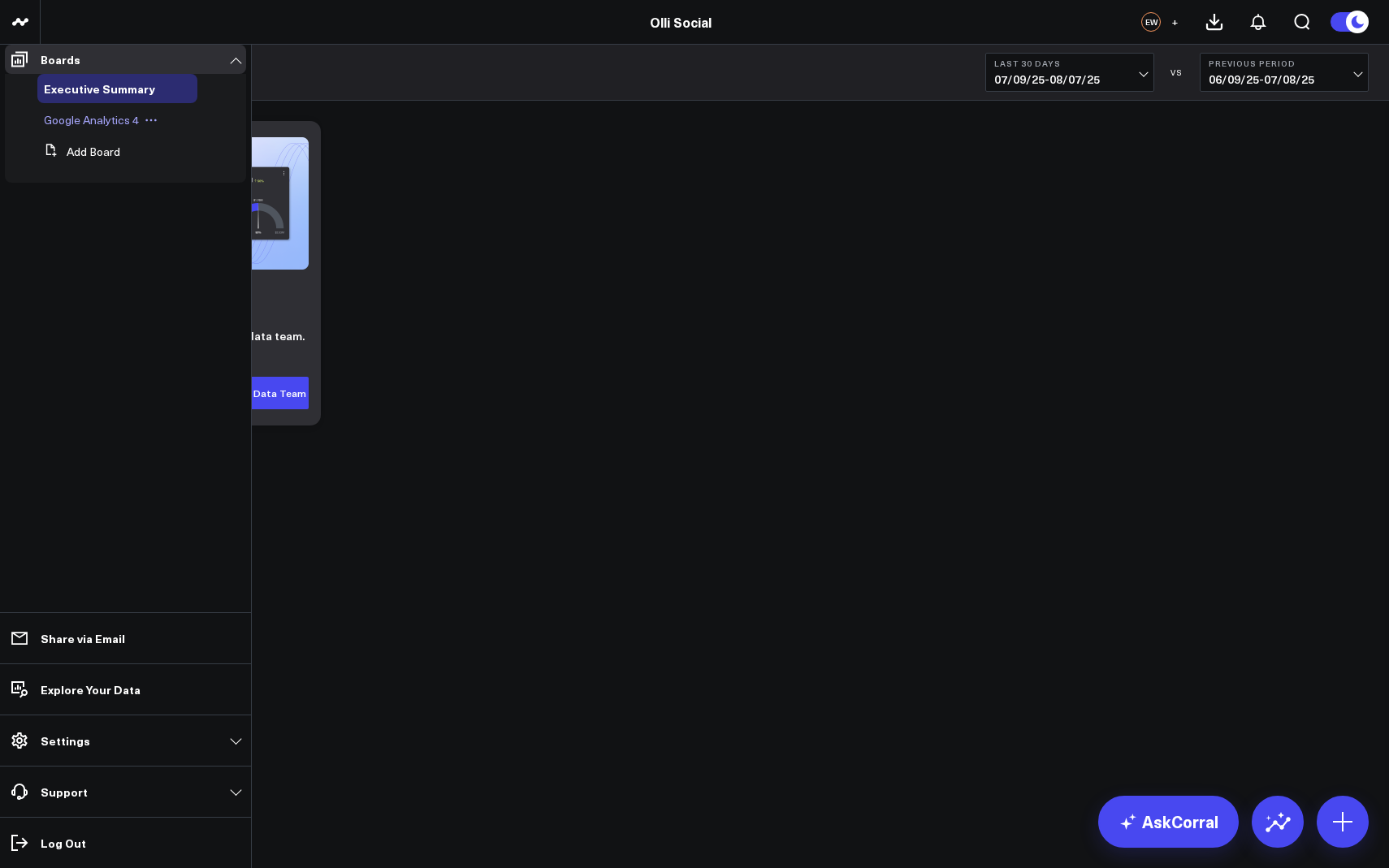 click on "Google Analytics 4" at bounding box center (117, 120) 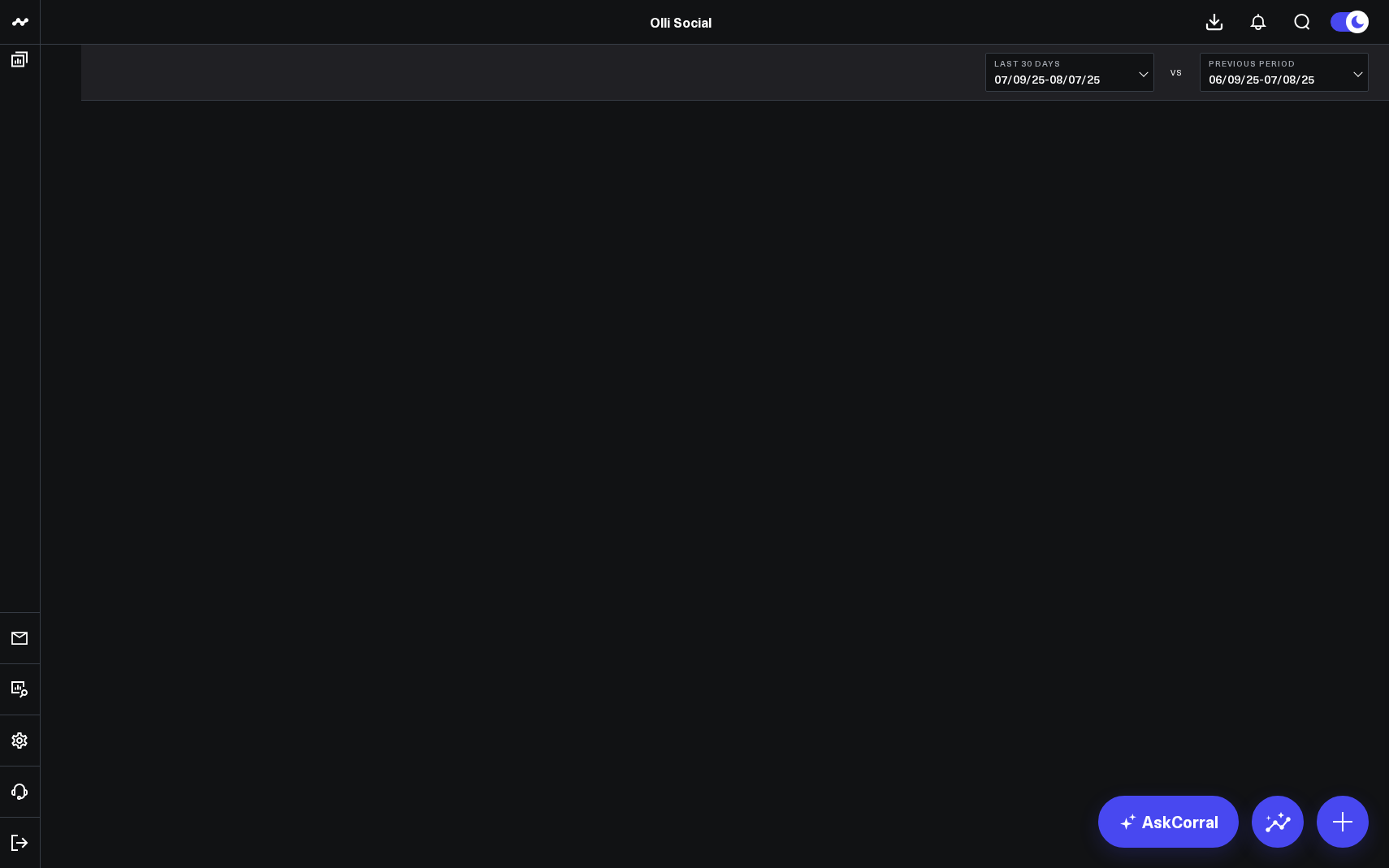 scroll, scrollTop: 0, scrollLeft: 0, axis: both 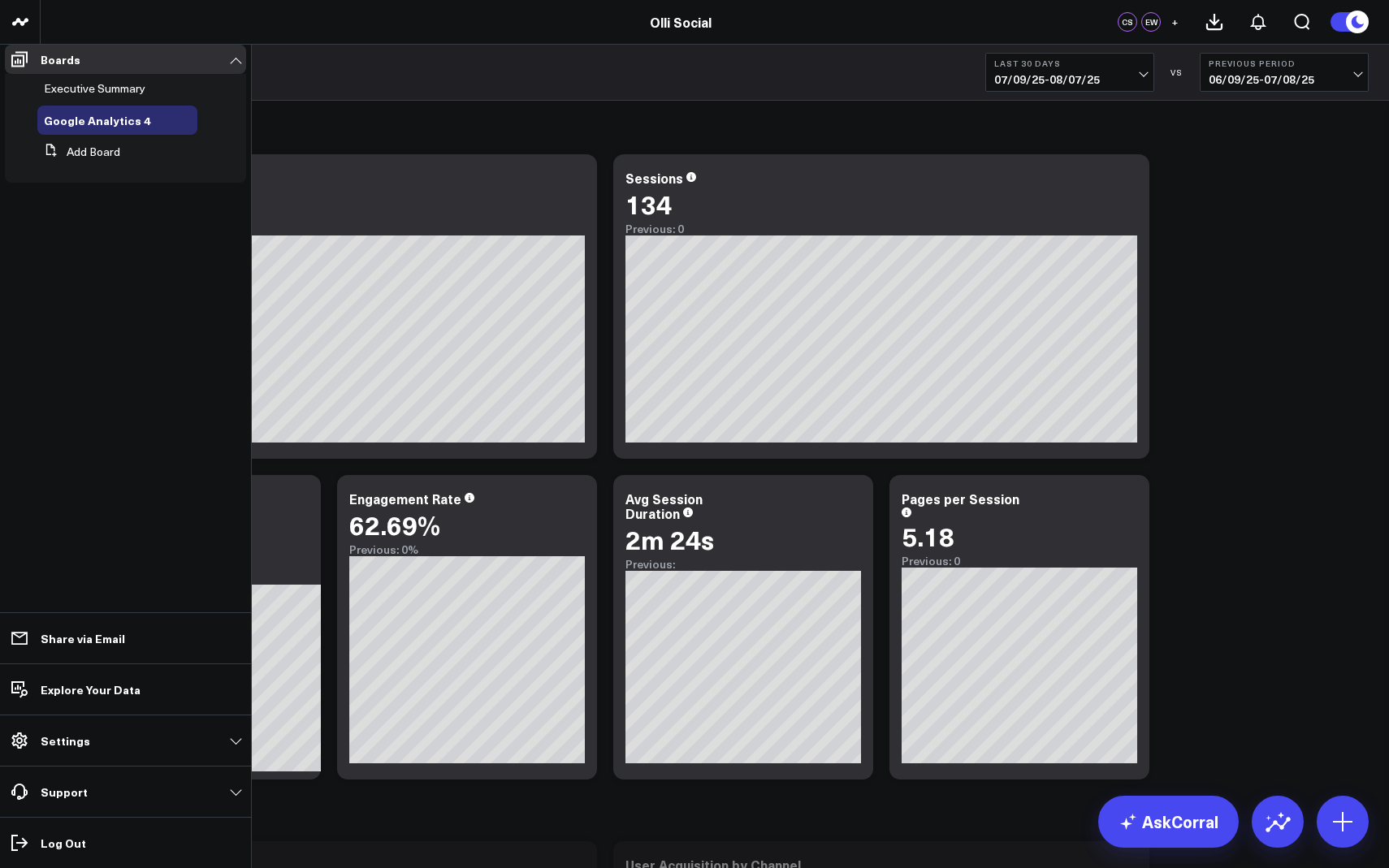 click on "Log Out" at bounding box center (125, 842) 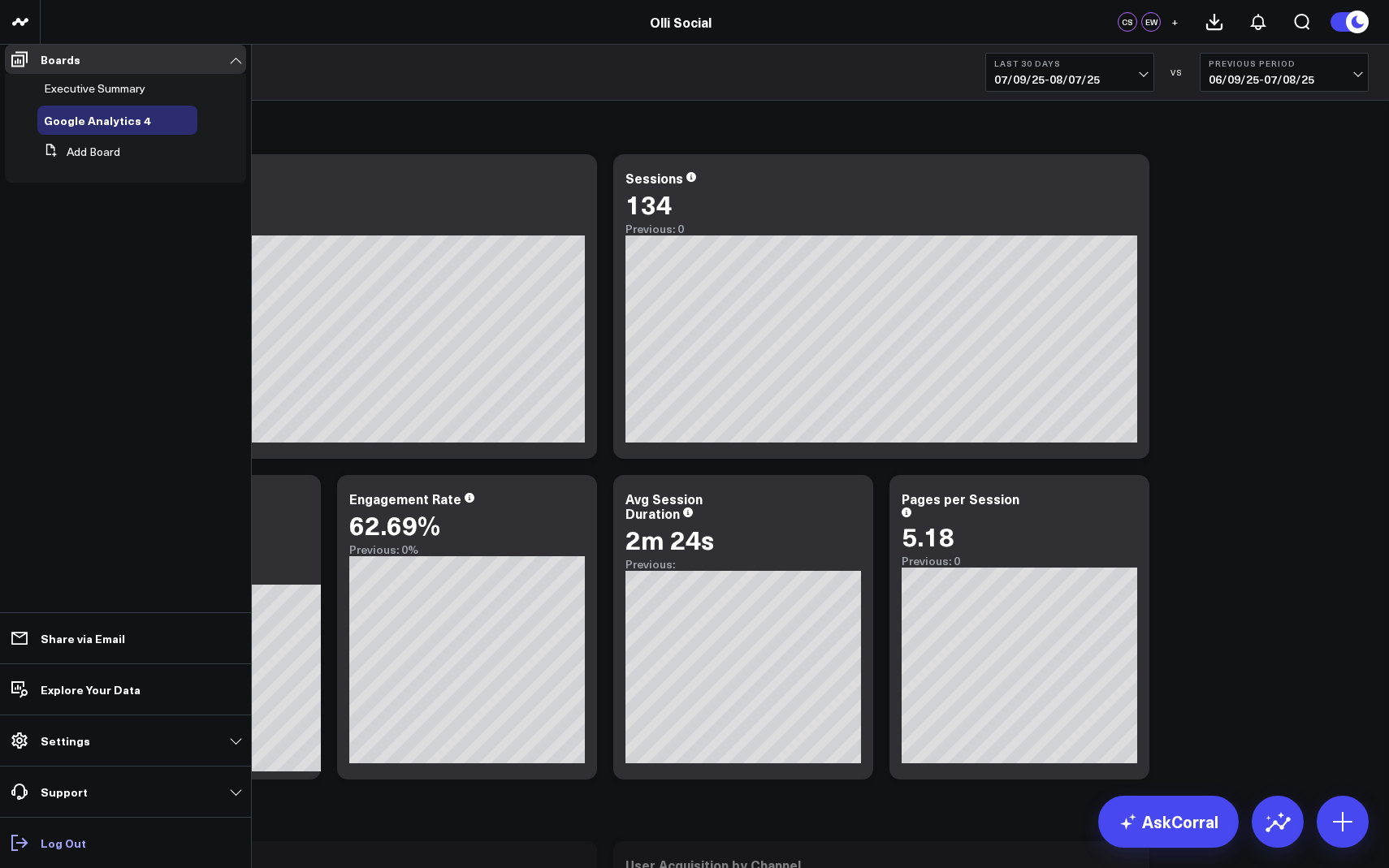 click on "Log Out" at bounding box center [63, 843] 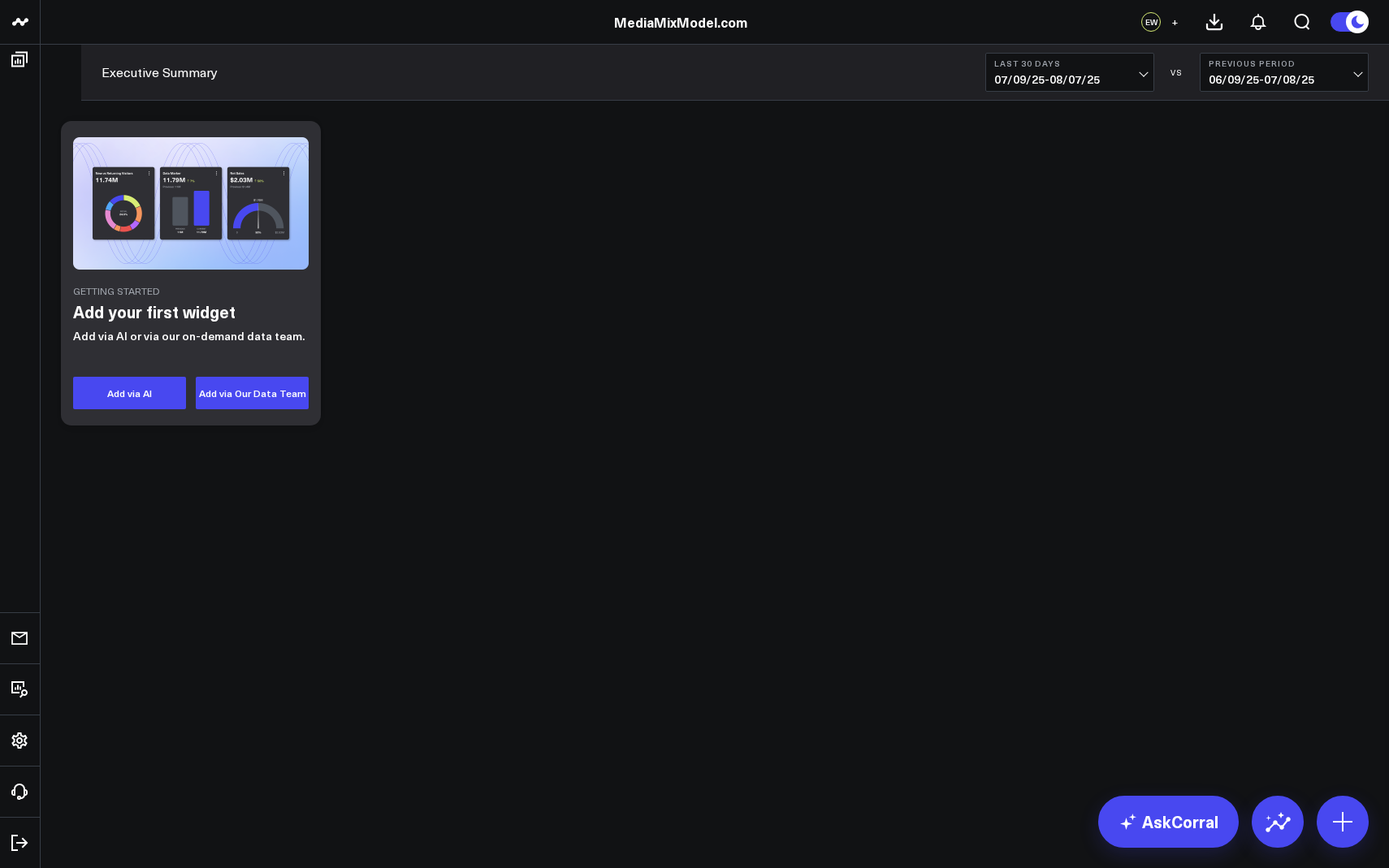 scroll, scrollTop: 0, scrollLeft: 0, axis: both 